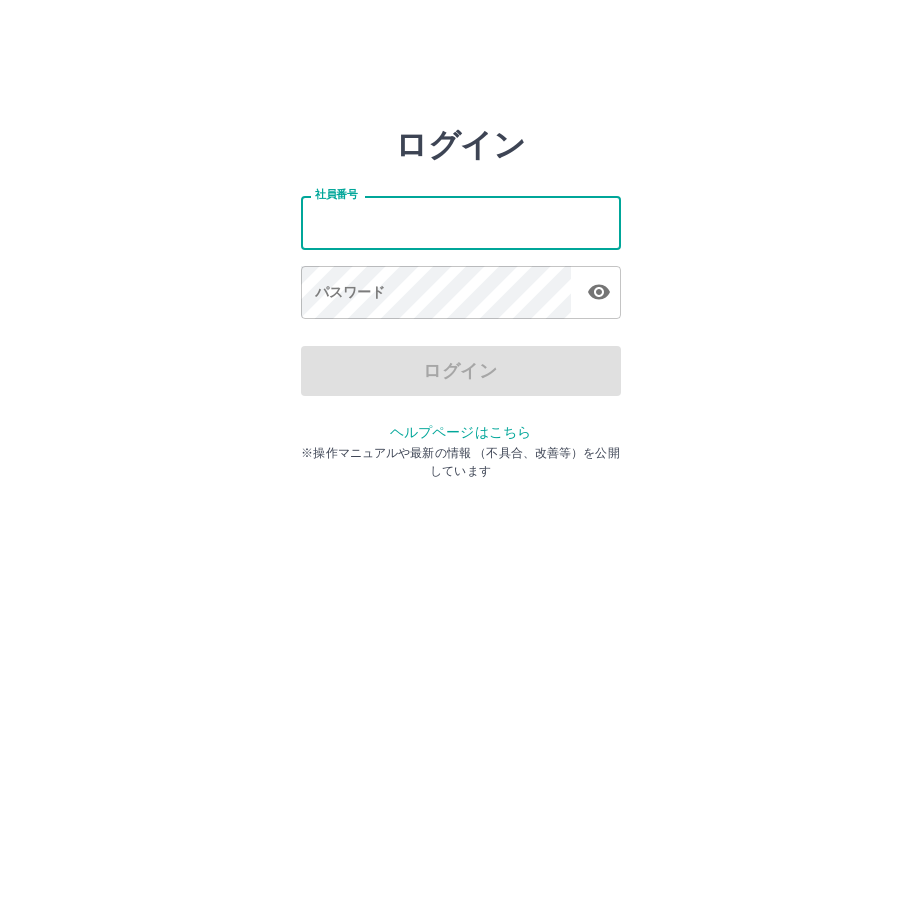 scroll, scrollTop: 0, scrollLeft: 0, axis: both 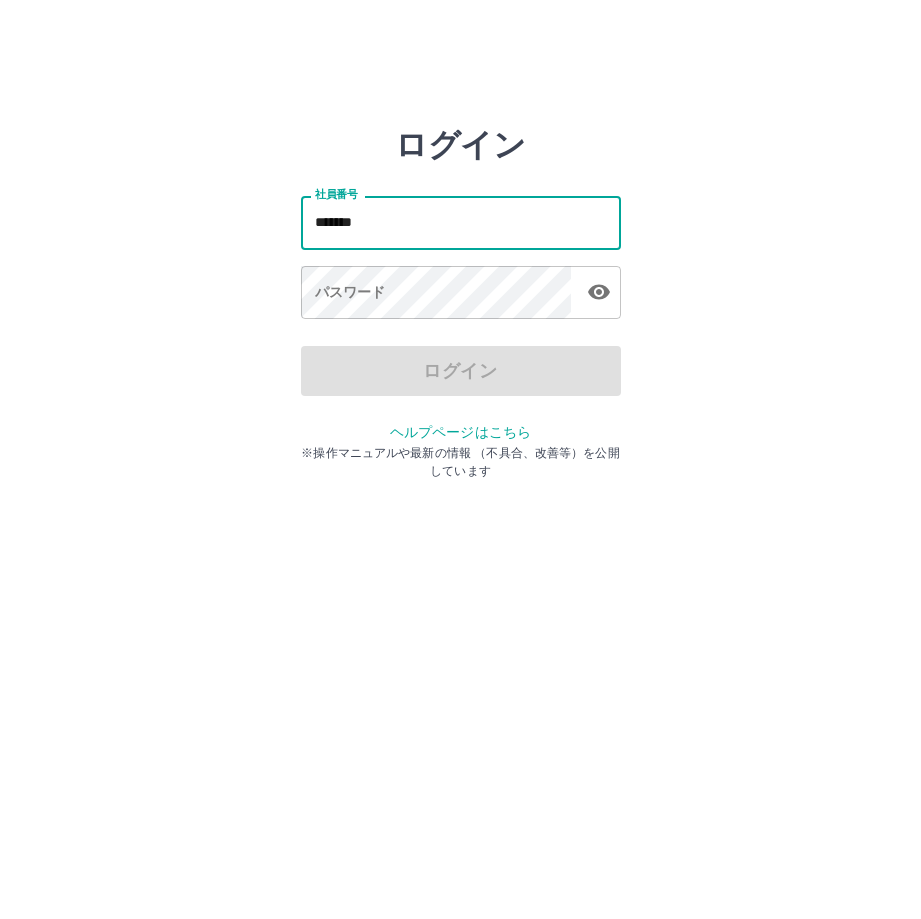 type on "*******" 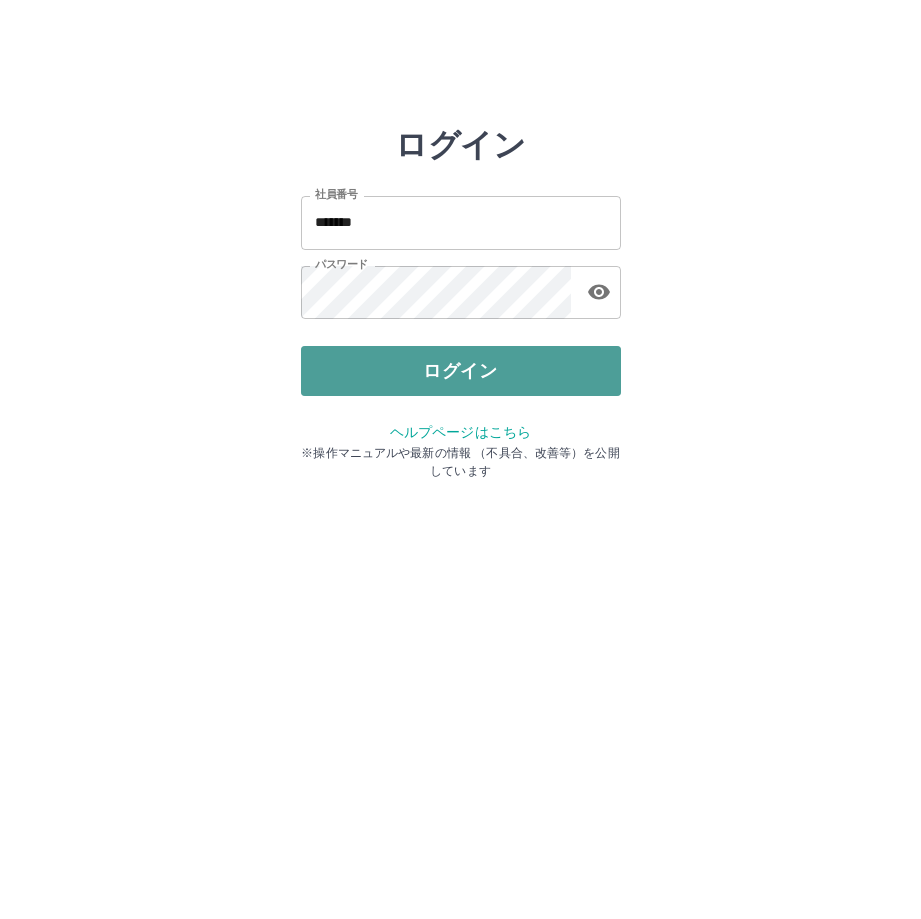 click on "ログイン" at bounding box center [461, 371] 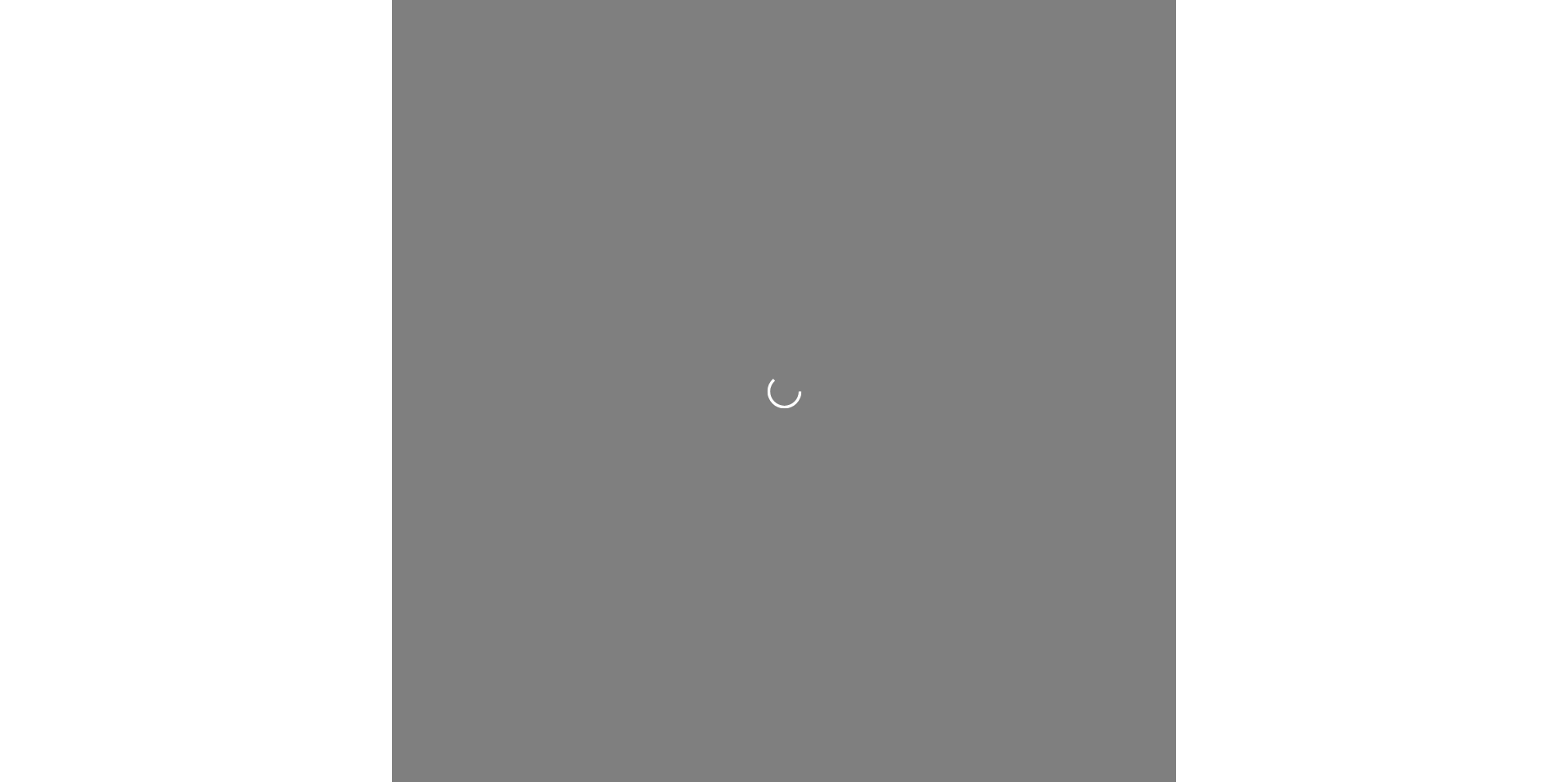 scroll, scrollTop: 0, scrollLeft: 0, axis: both 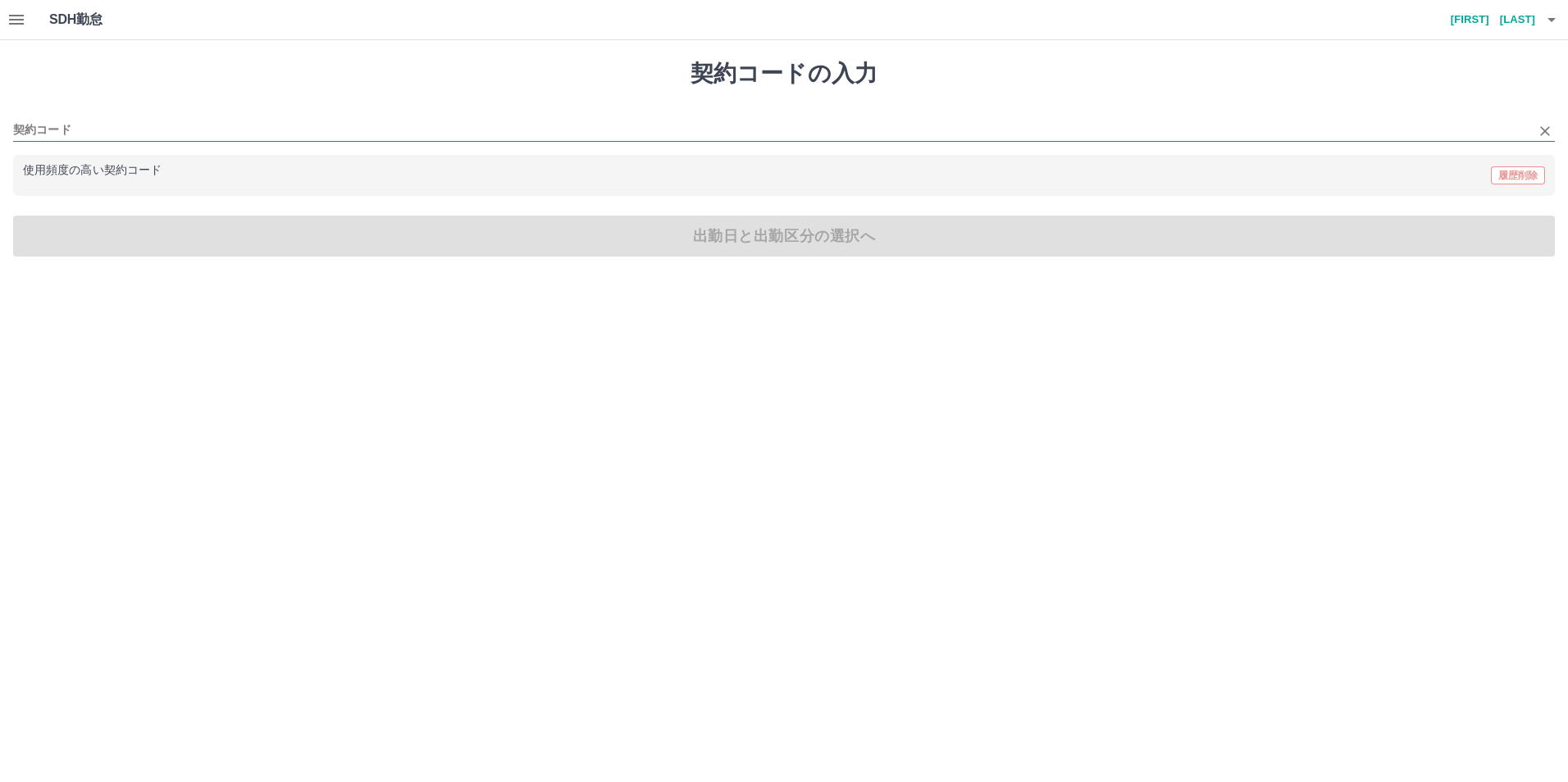 click on "契約コード" at bounding box center [772, 130] 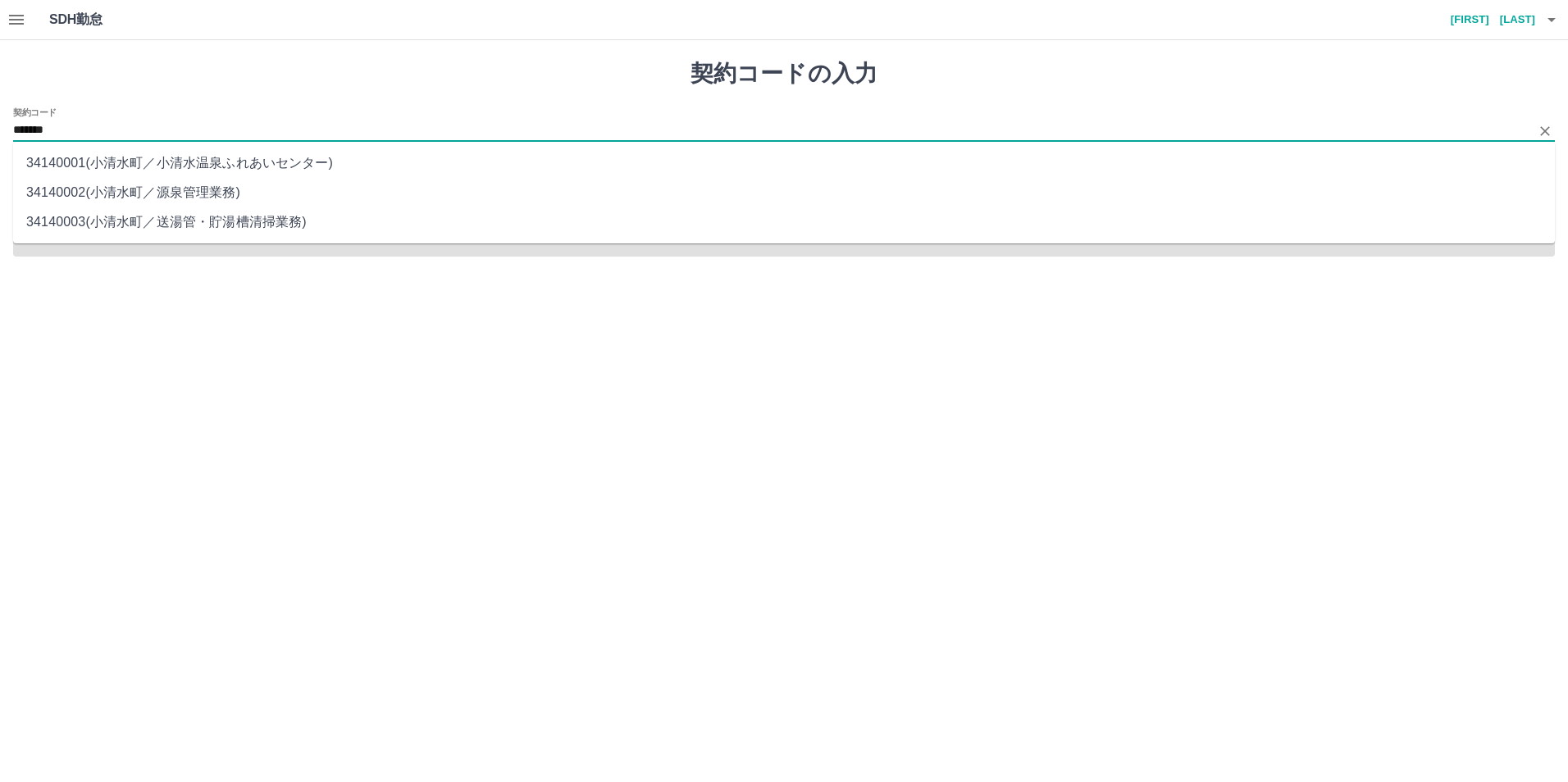 click on "34140001  ( 小清水町 ／ 小清水温泉ふれあいセンター )" at bounding box center [784, 163] 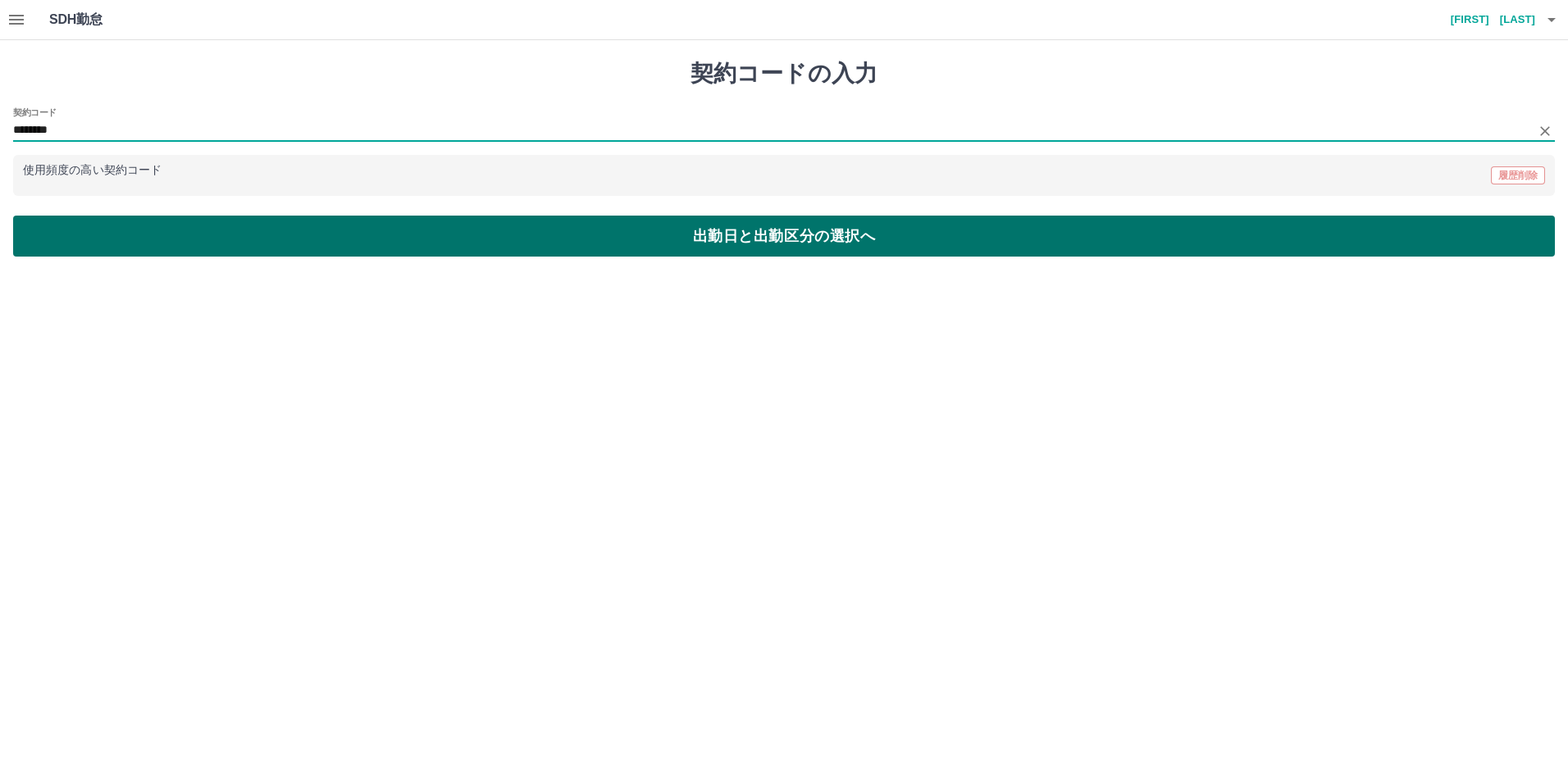 type on "********" 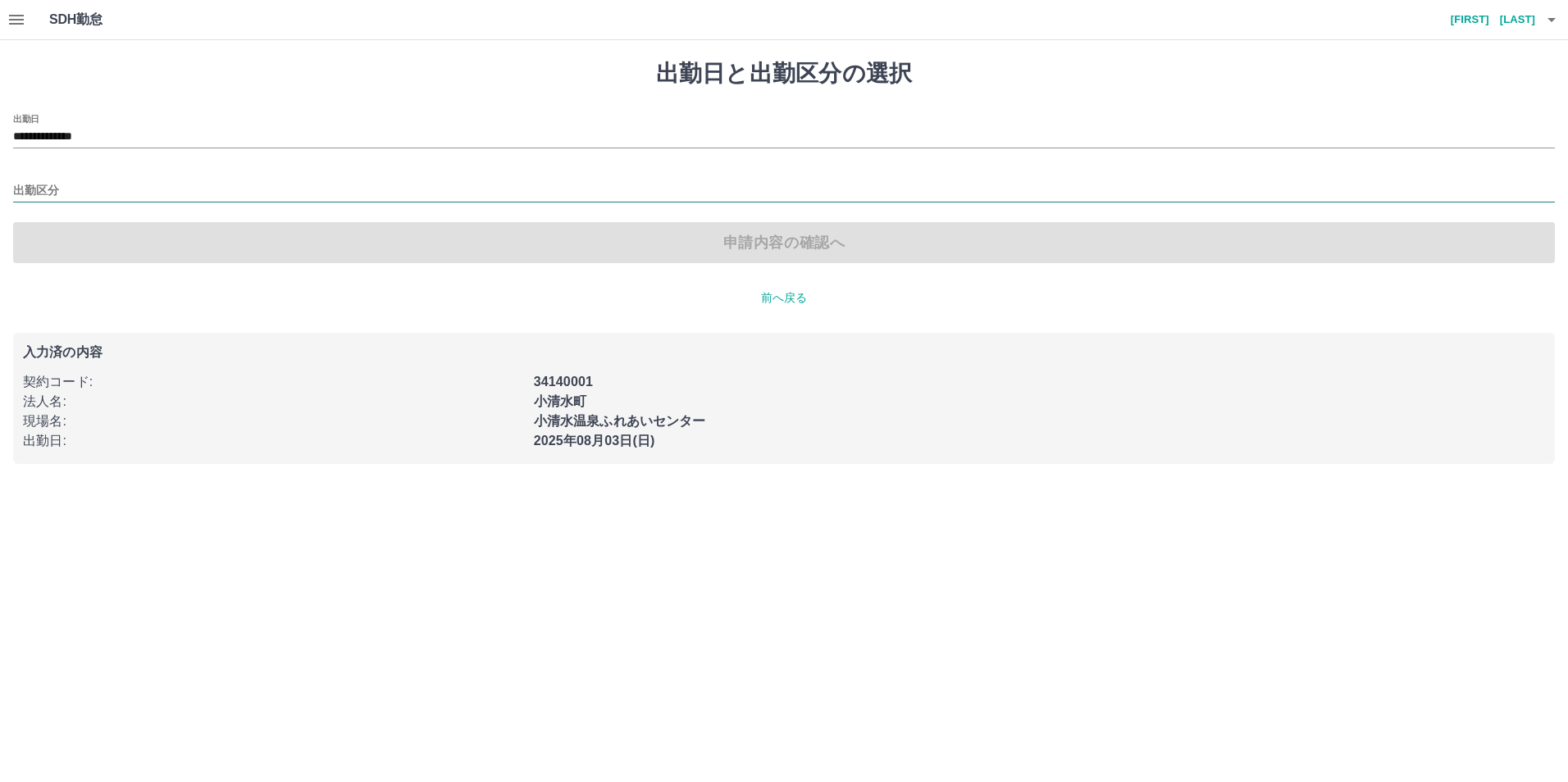 click on "出勤区分" at bounding box center (784, 191) 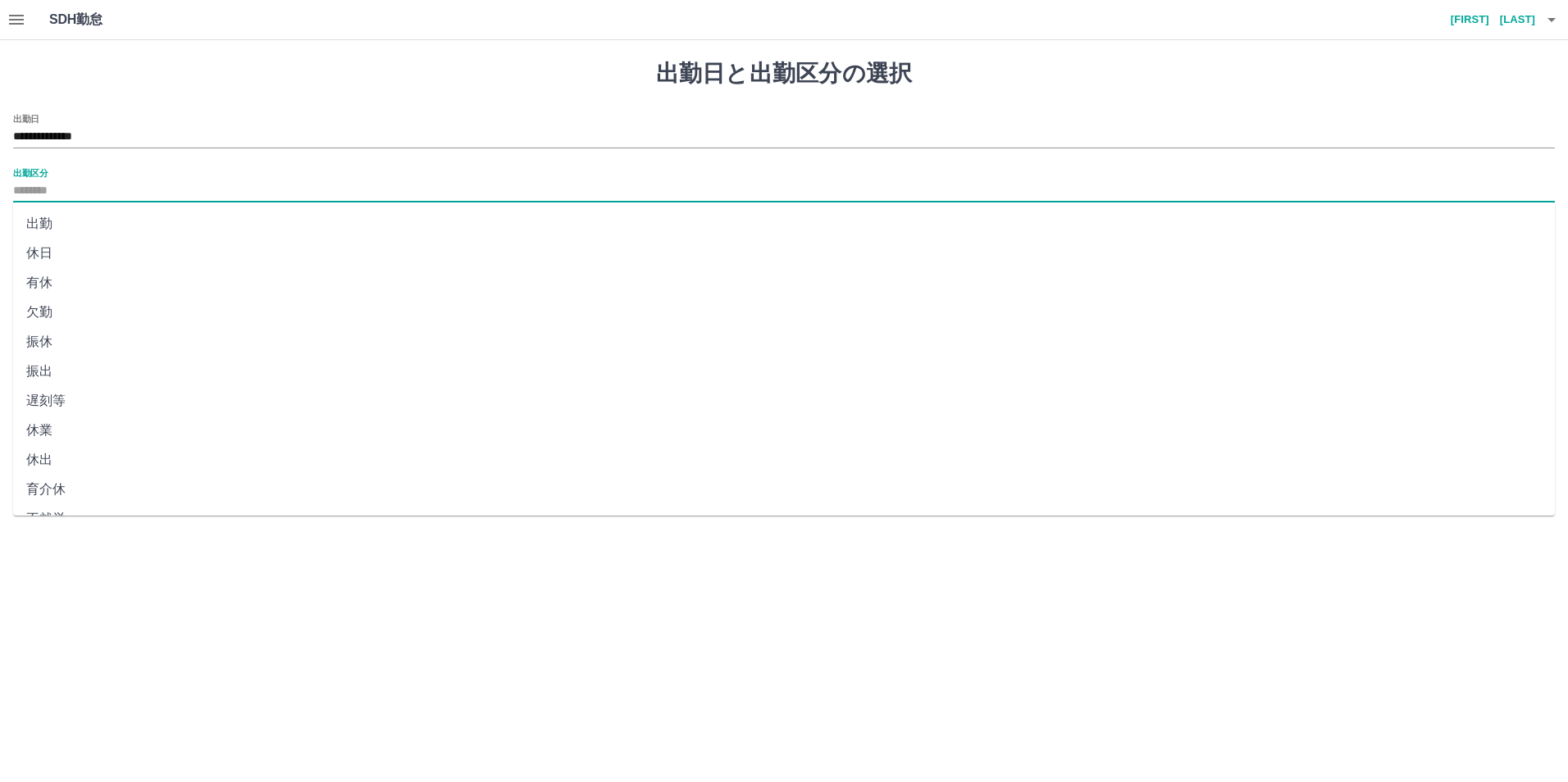 click on "出勤" at bounding box center (784, 224) 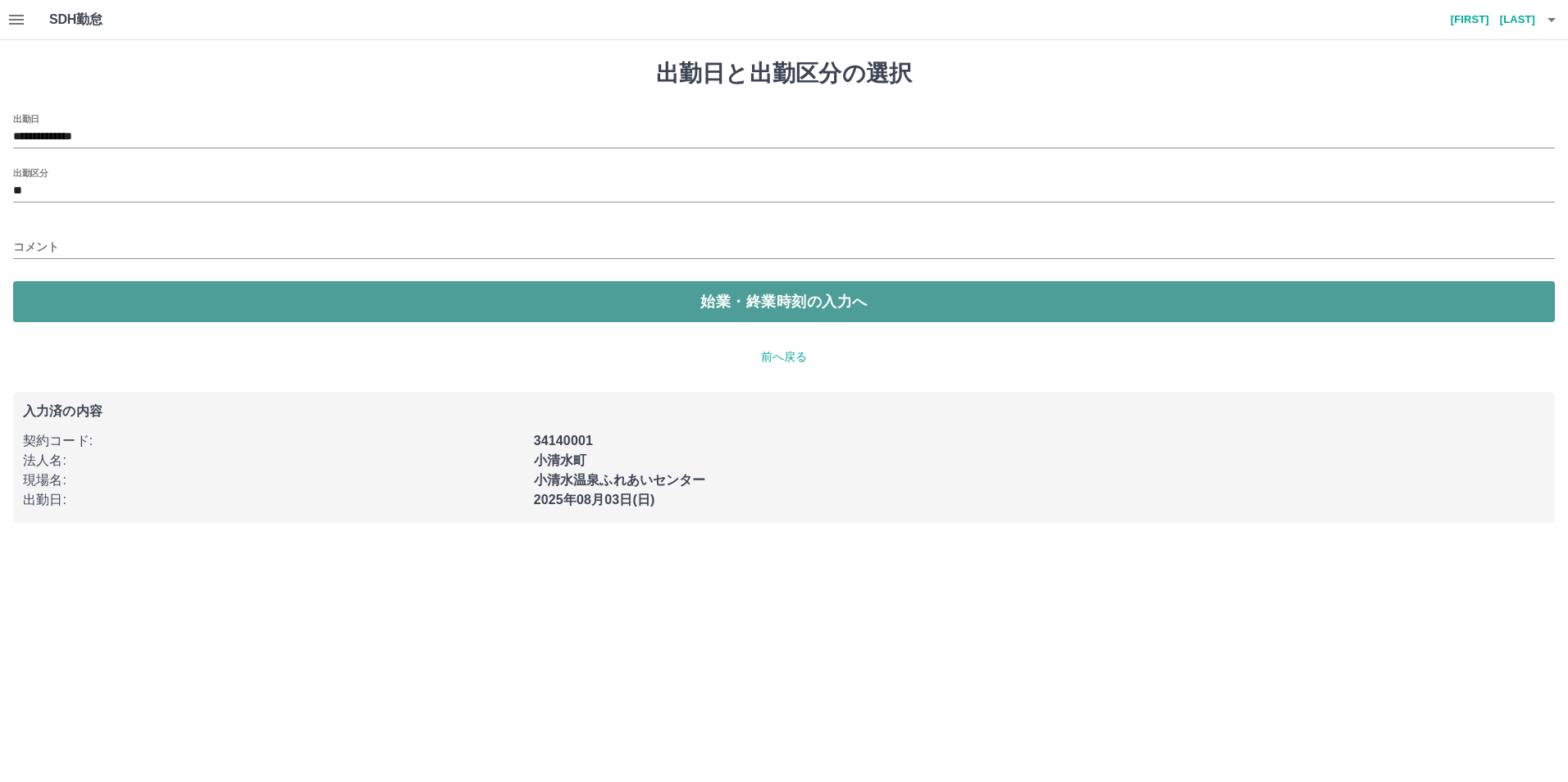 click on "始業・終業時刻の入力へ" at bounding box center (784, 302) 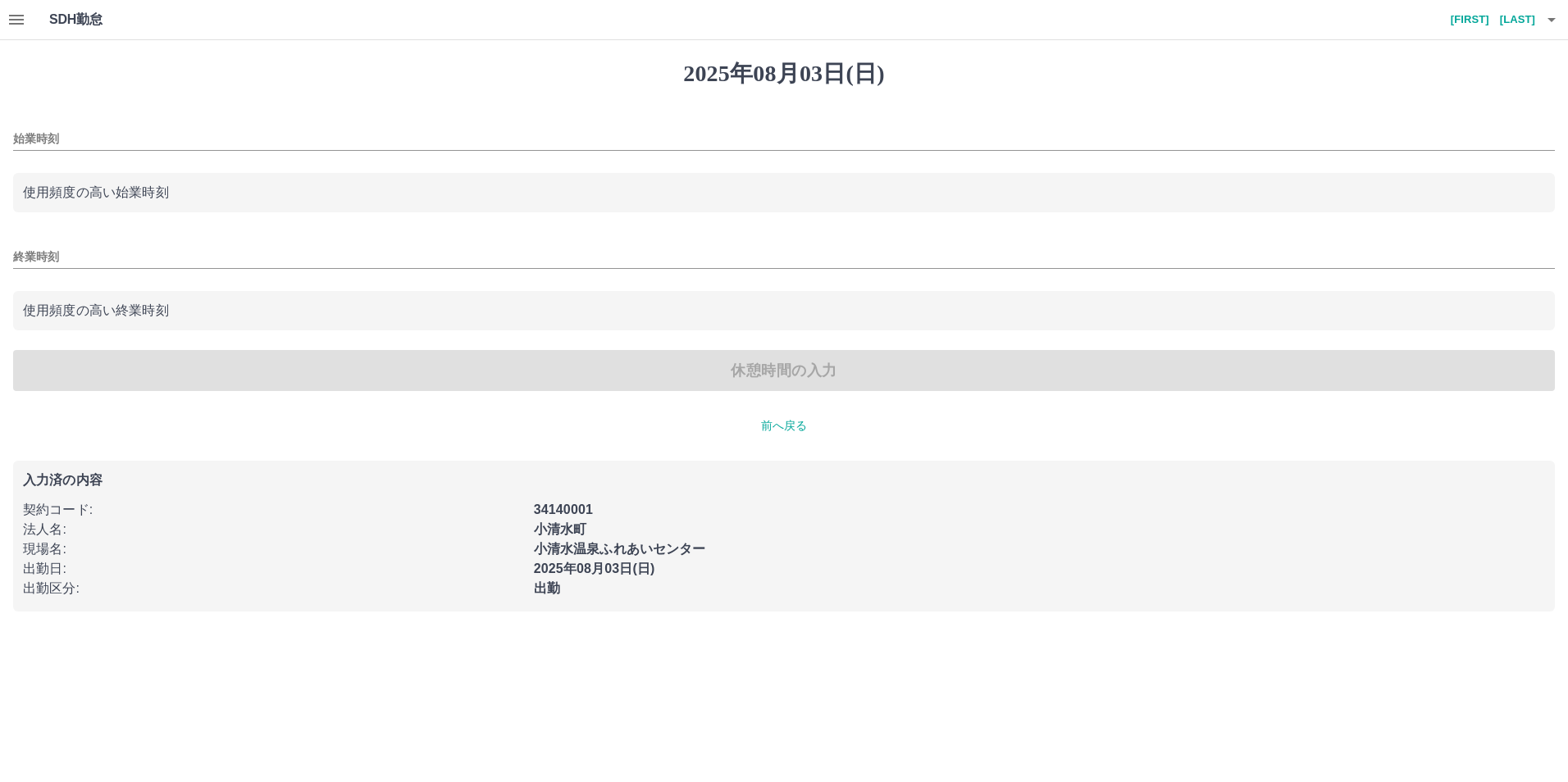 click on "始業時刻" at bounding box center (784, 134) 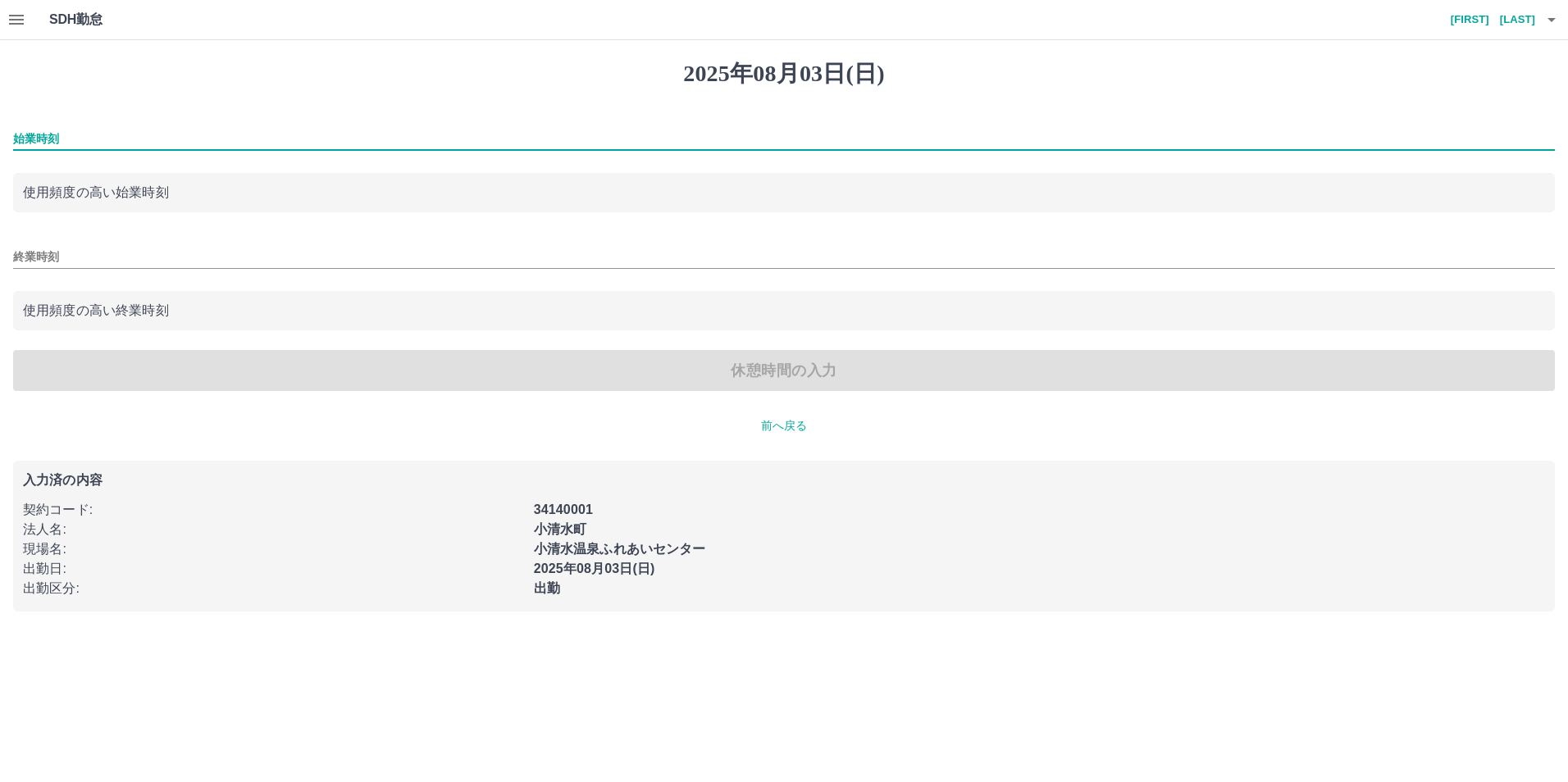 click on "始業時刻" at bounding box center [784, 139] 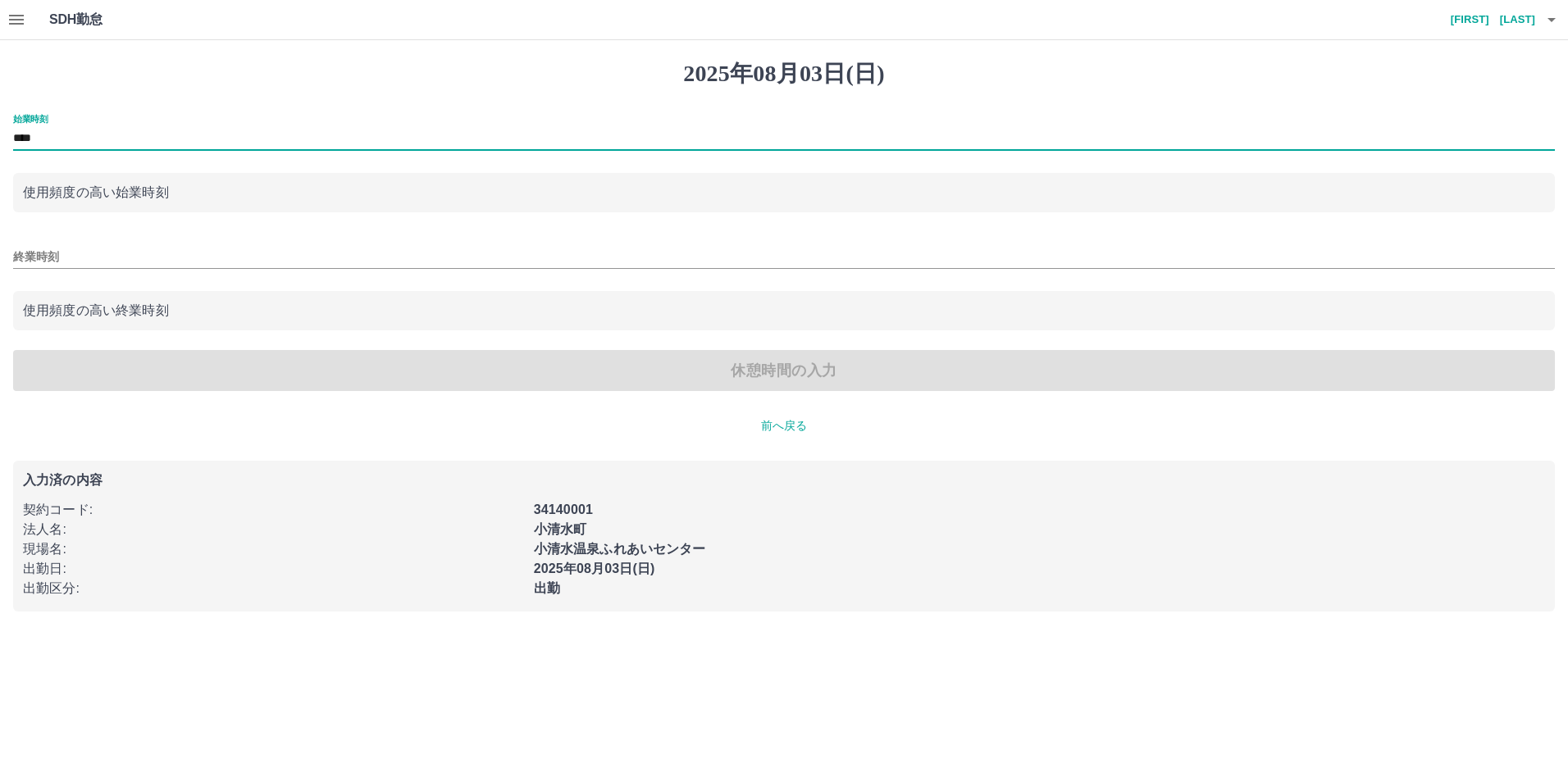 type on "****" 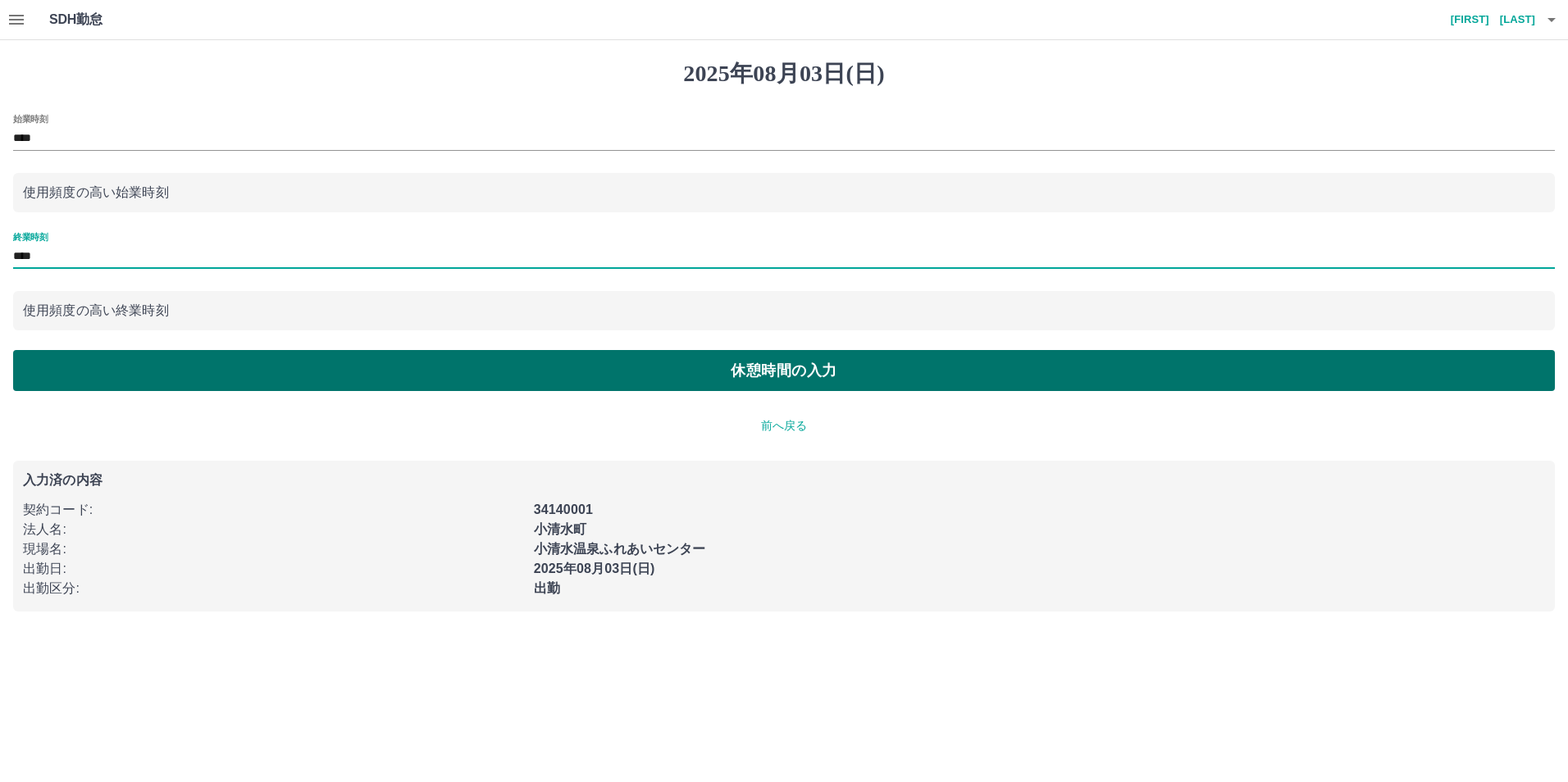 type on "****" 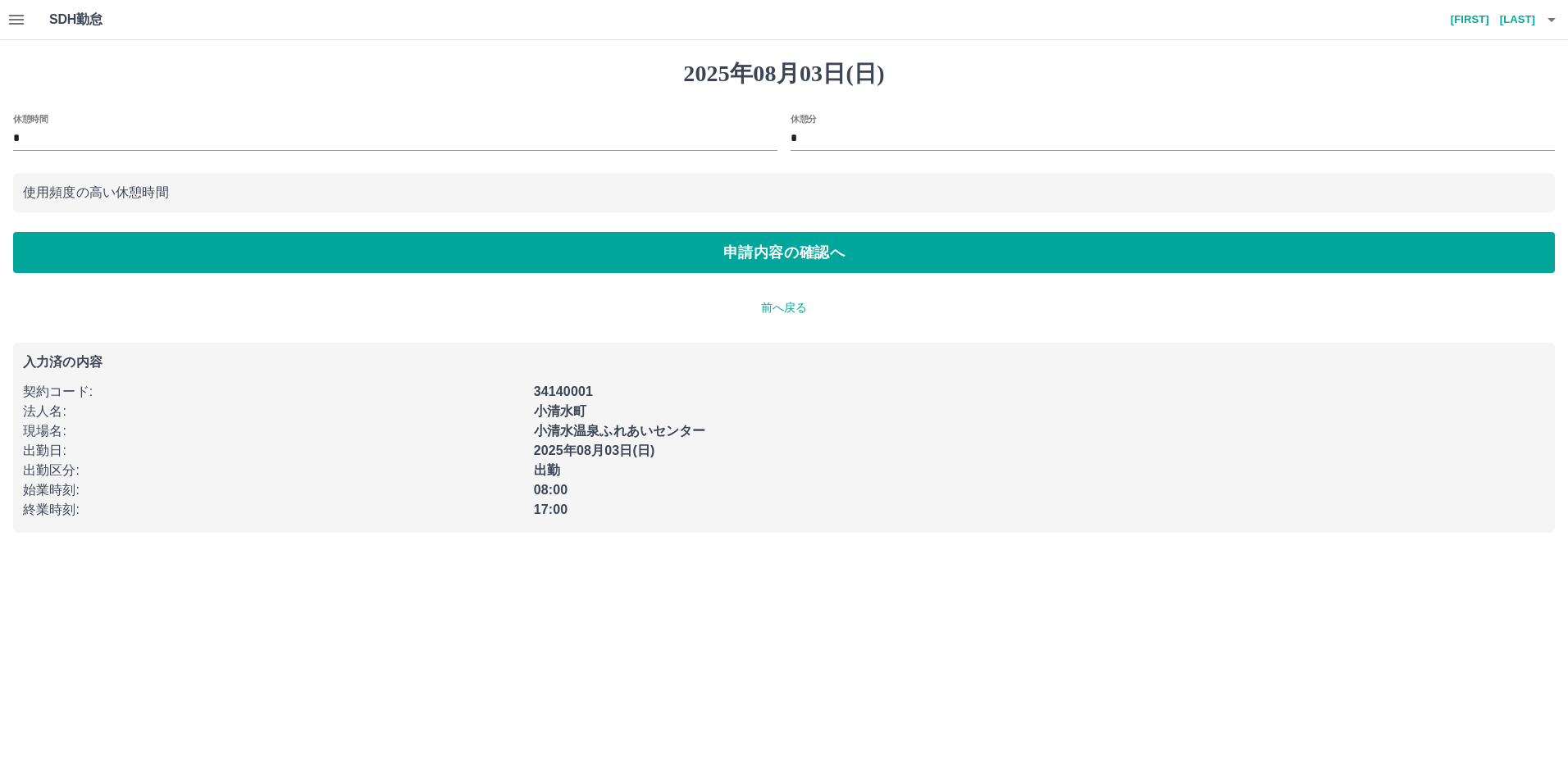 click on "*" at bounding box center (395, 139) 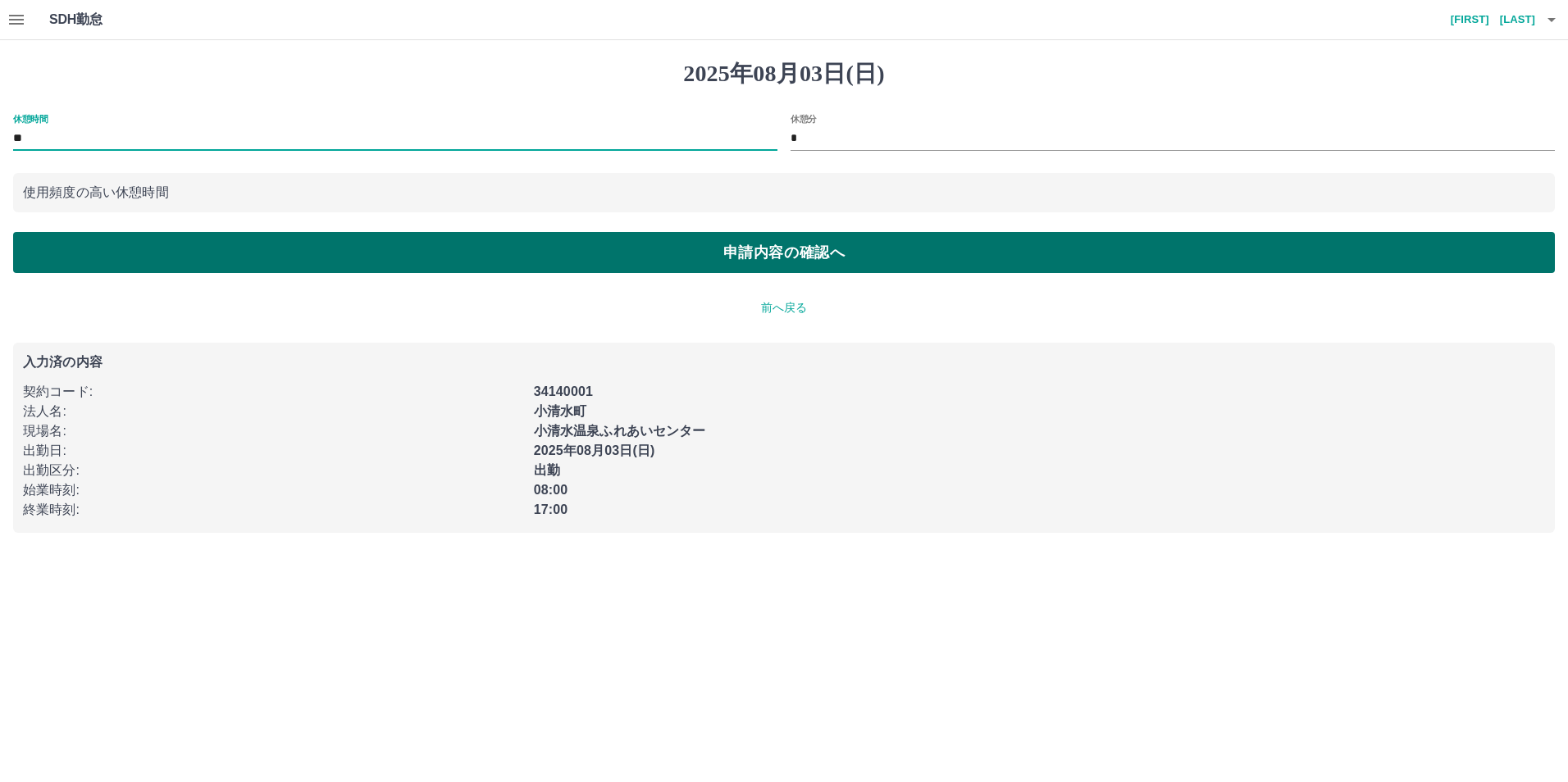 click on "申請内容の確認へ" at bounding box center [784, 252] 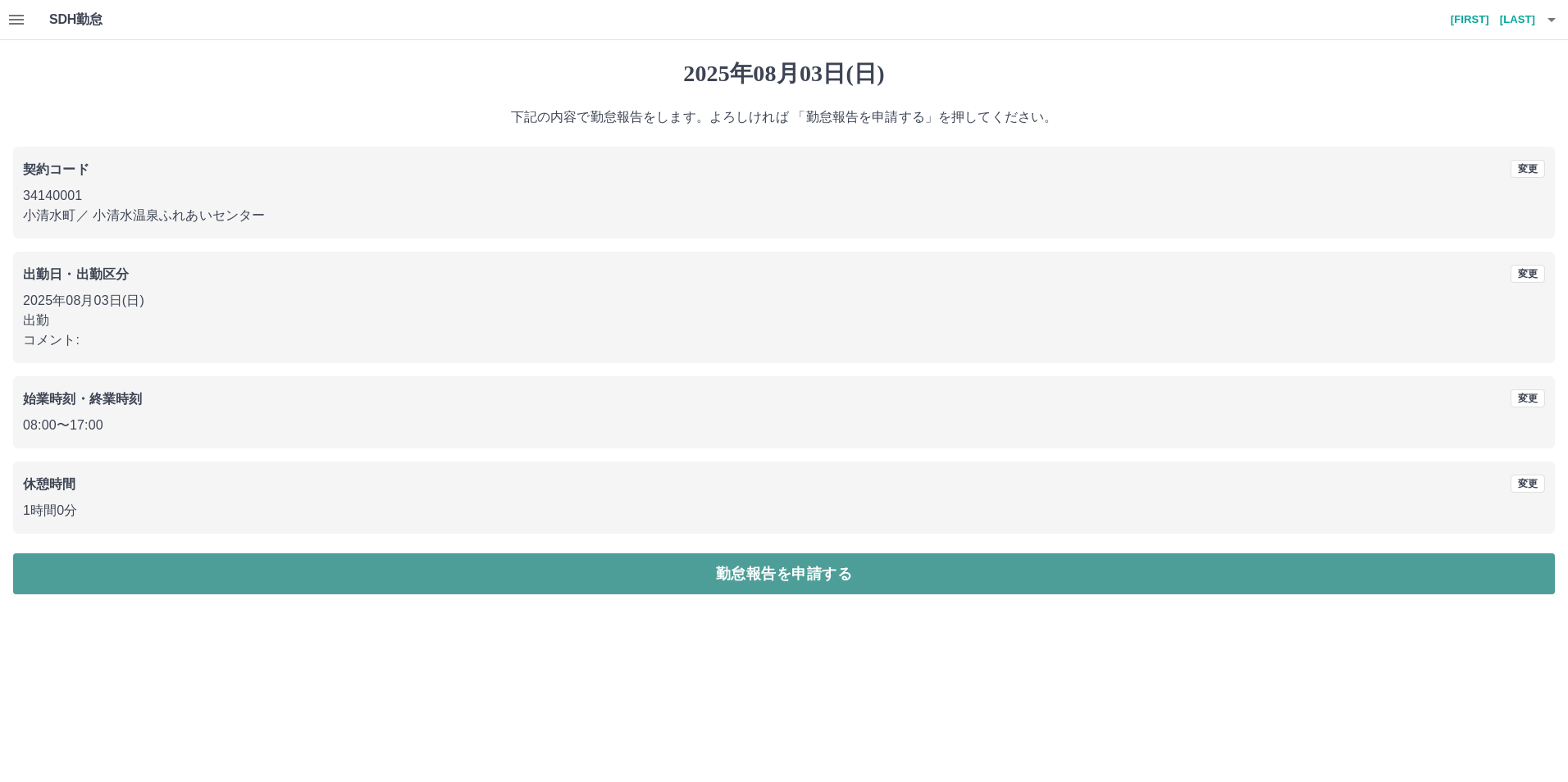 click on "勤怠報告を申請する" at bounding box center [784, 574] 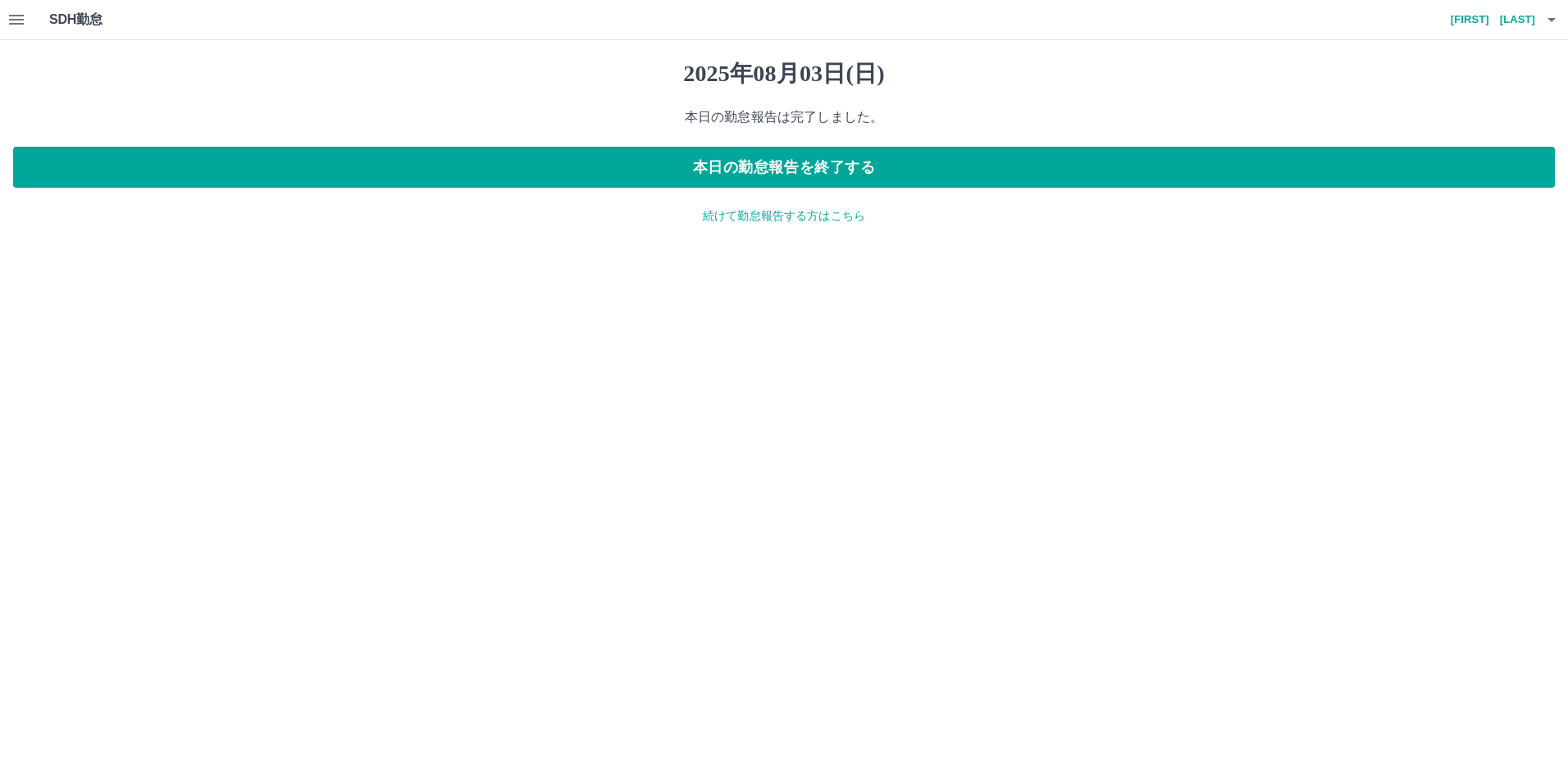 click on "続けて勤怠報告する方はこちら" at bounding box center [784, 216] 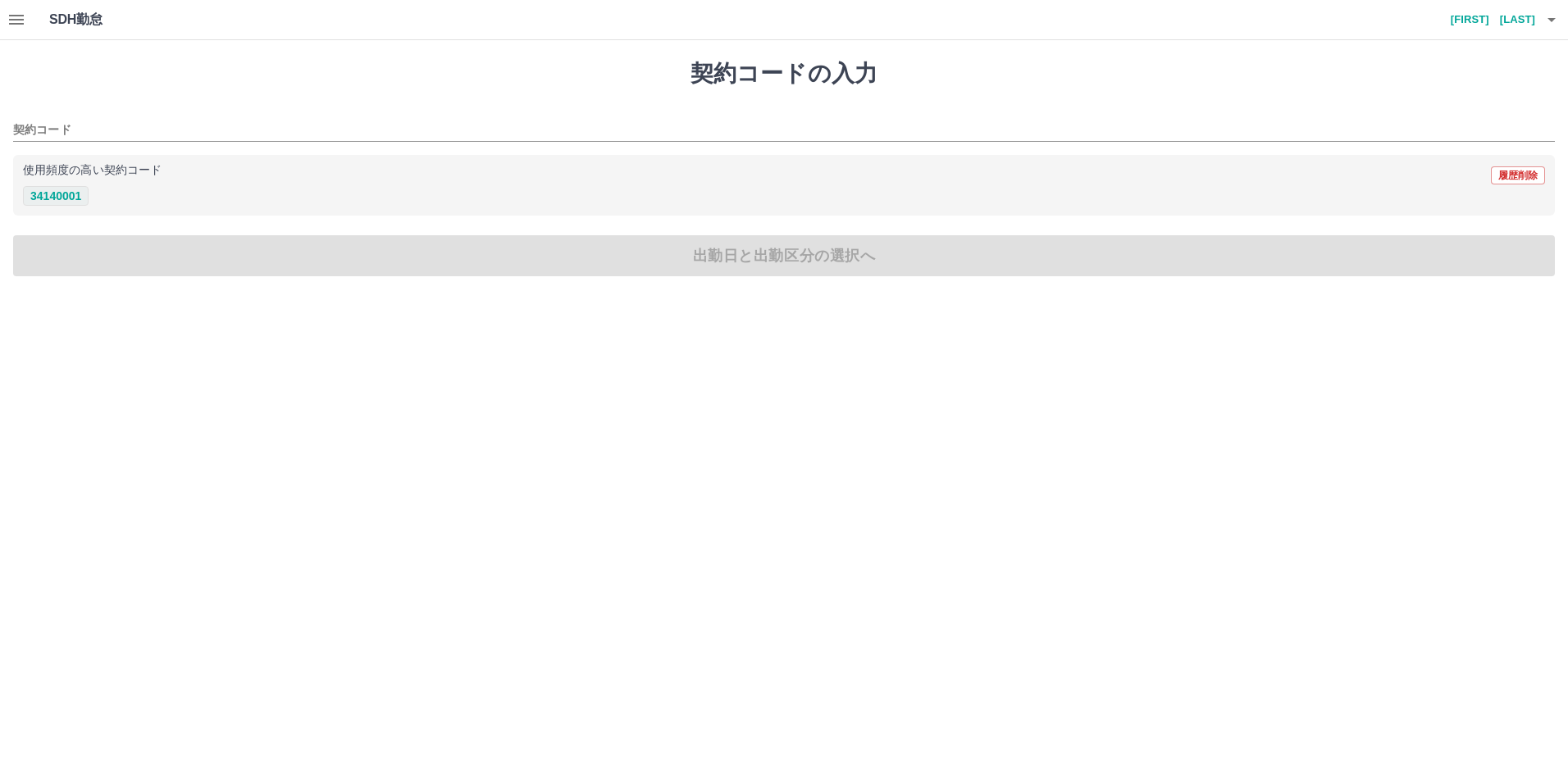 click on "34140001" at bounding box center (56, 196) 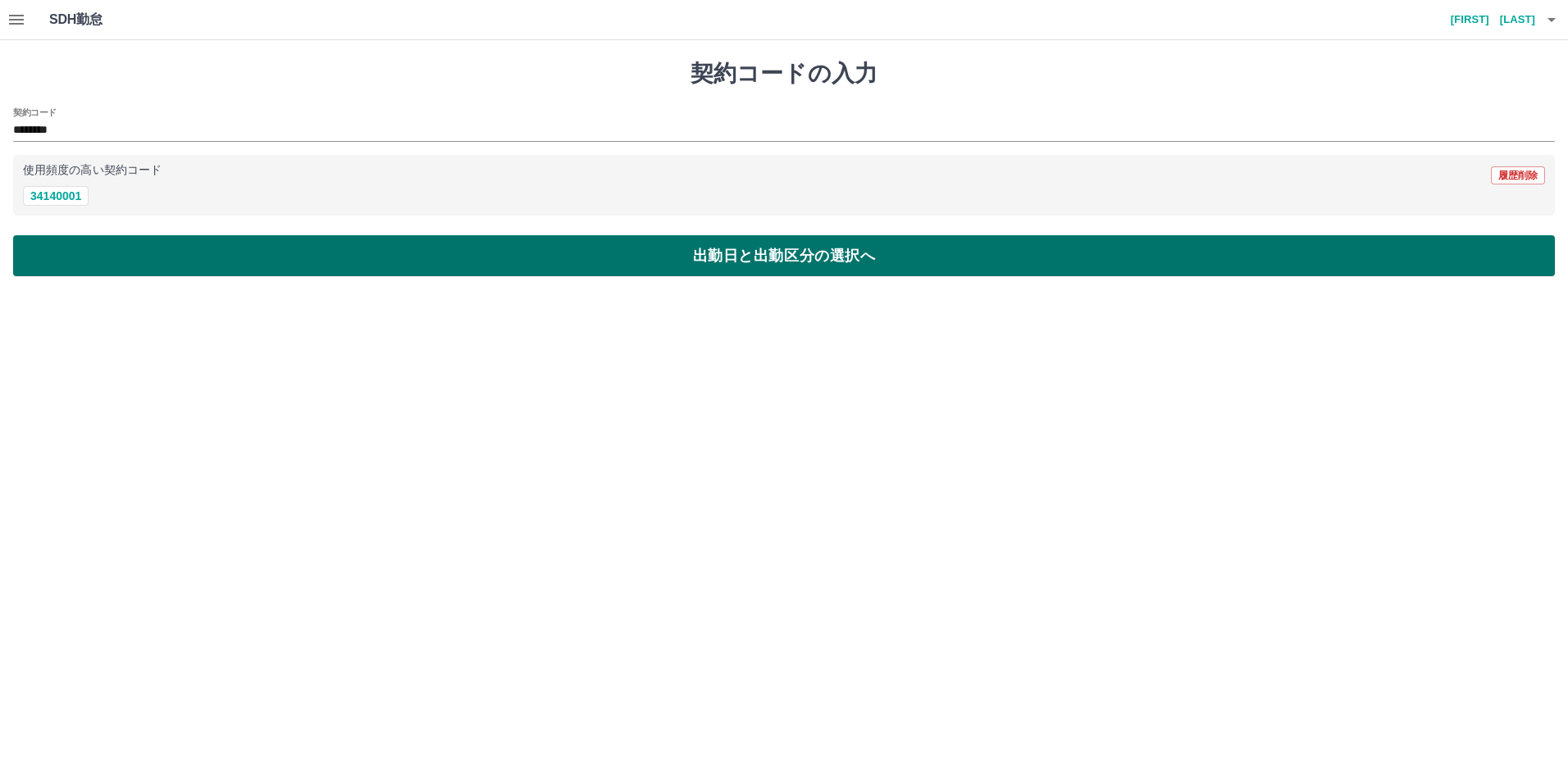 click on "出勤日と出勤区分の選択へ" at bounding box center (784, 256) 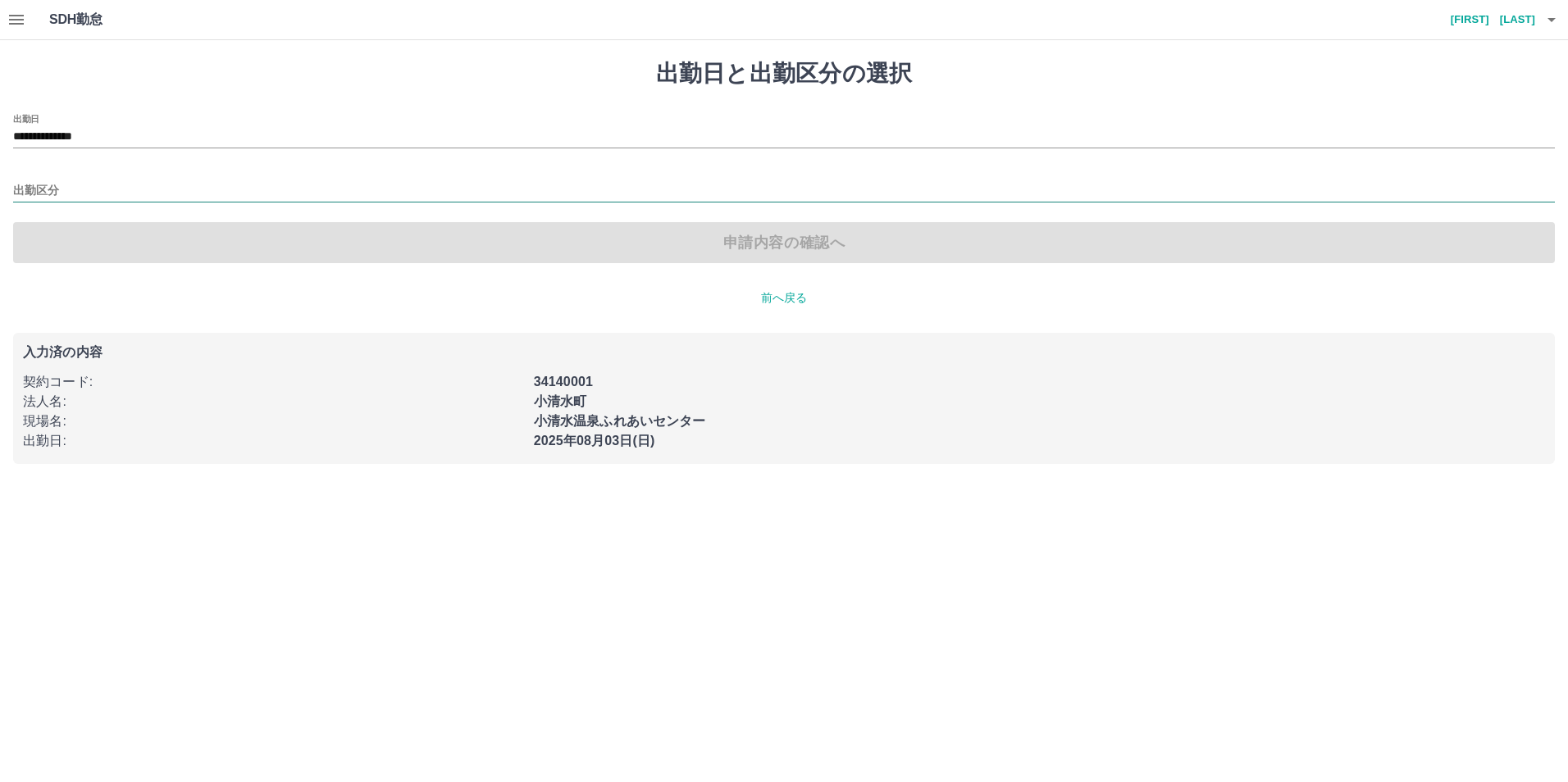 click on "出勤区分" at bounding box center (784, 191) 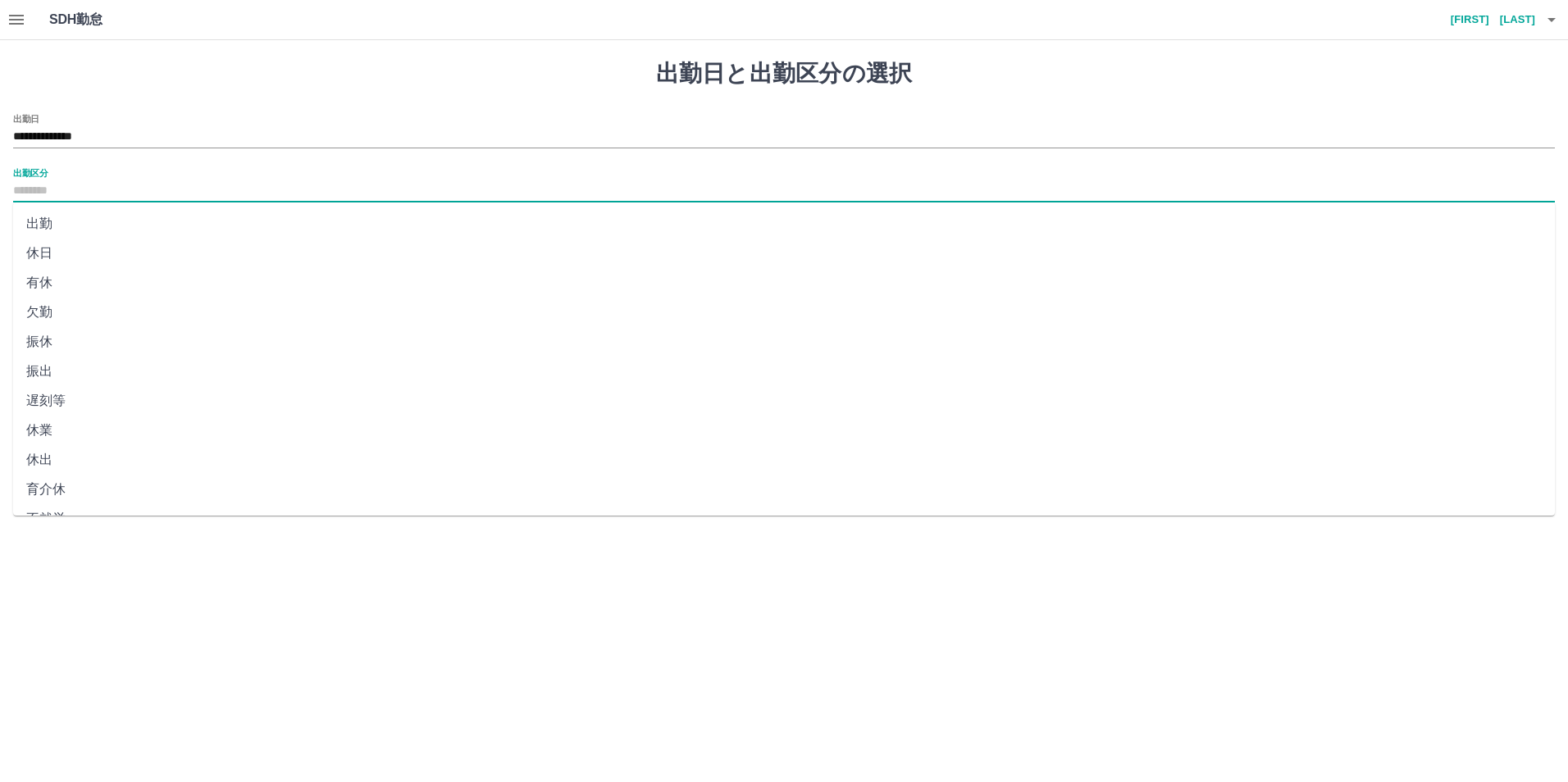 click on "休日" at bounding box center [784, 253] 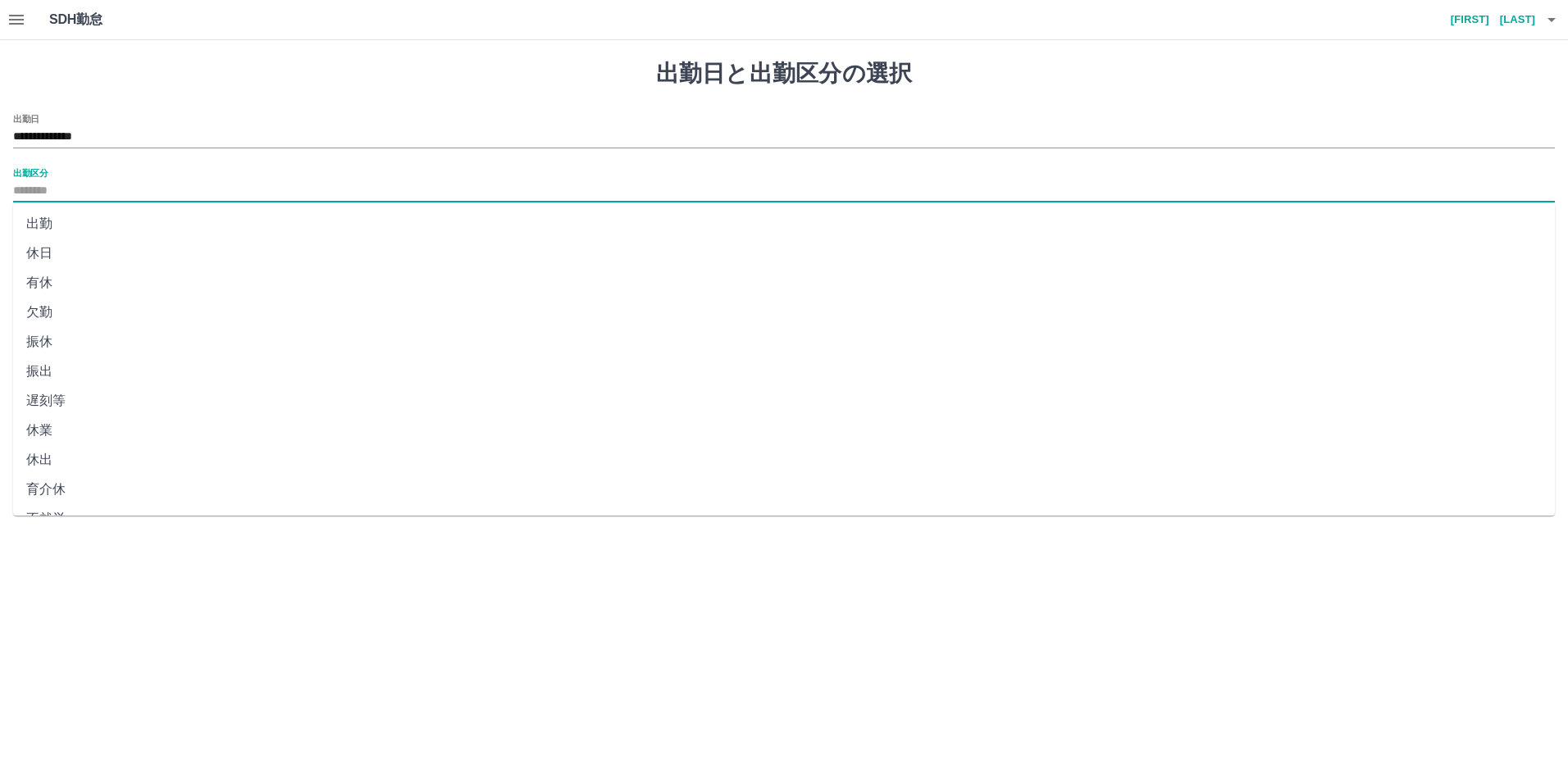 type on "**" 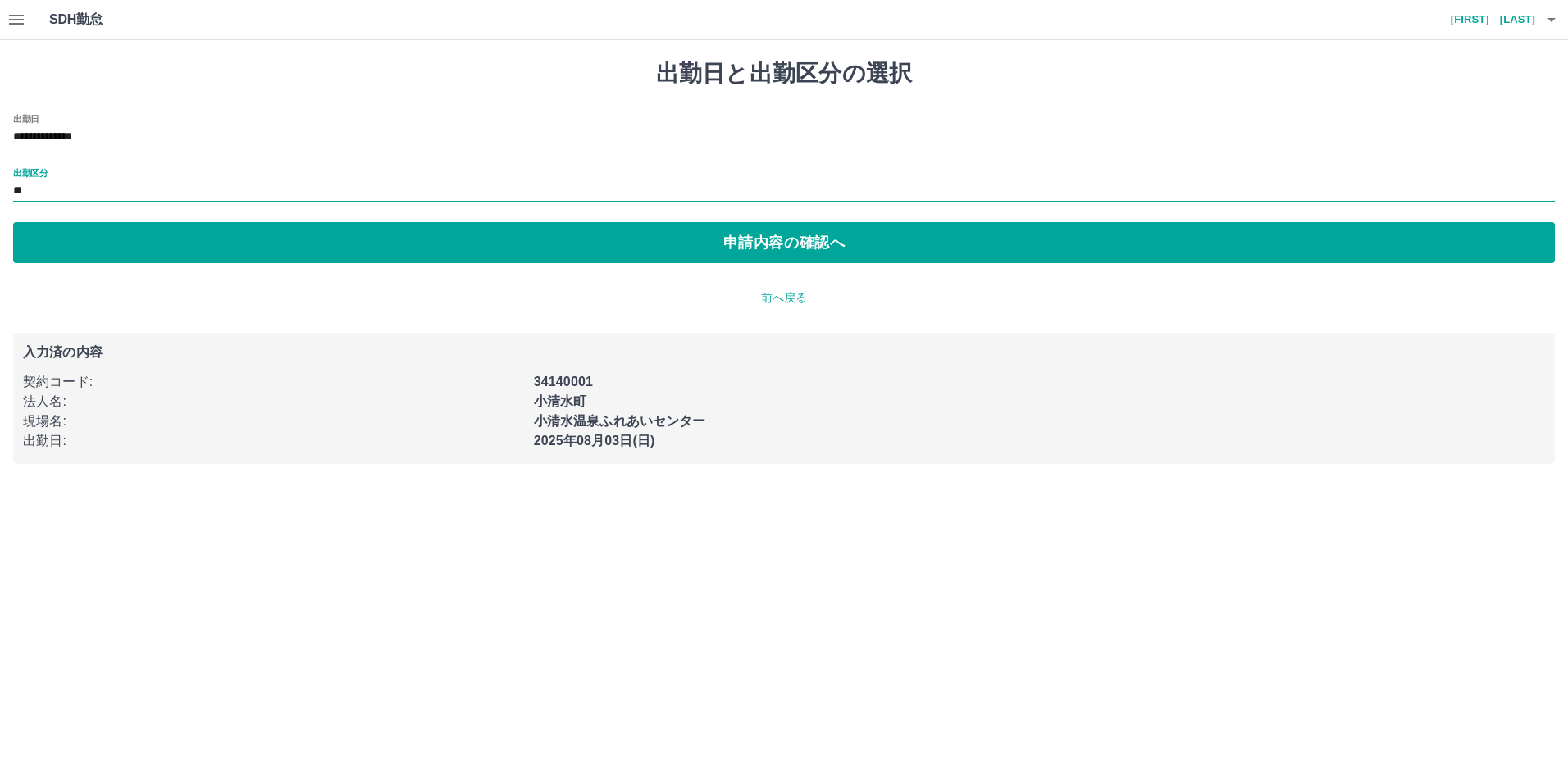 click on "**********" at bounding box center [784, 137] 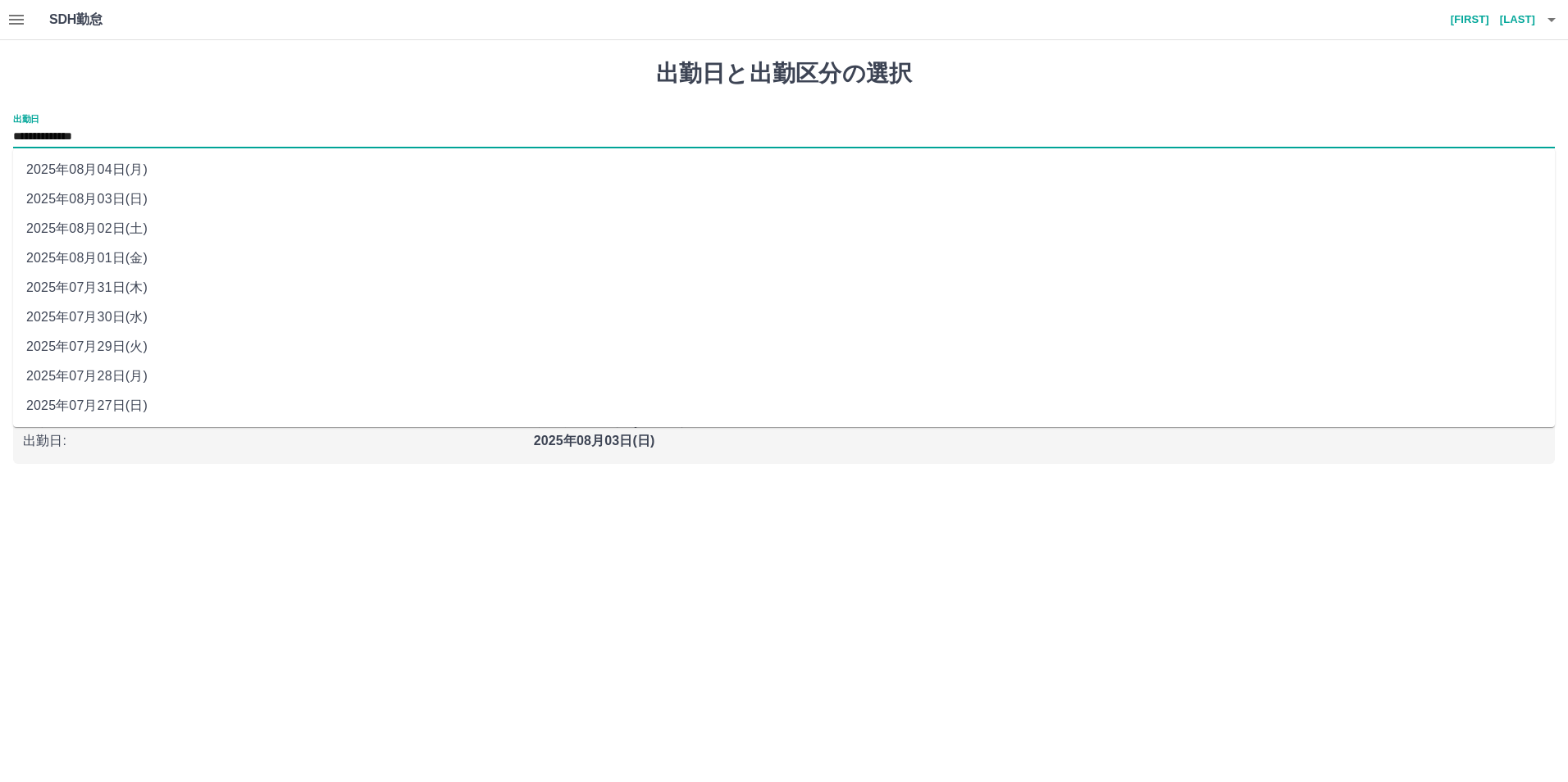 click on "2025年08月04日(月)" at bounding box center [784, 170] 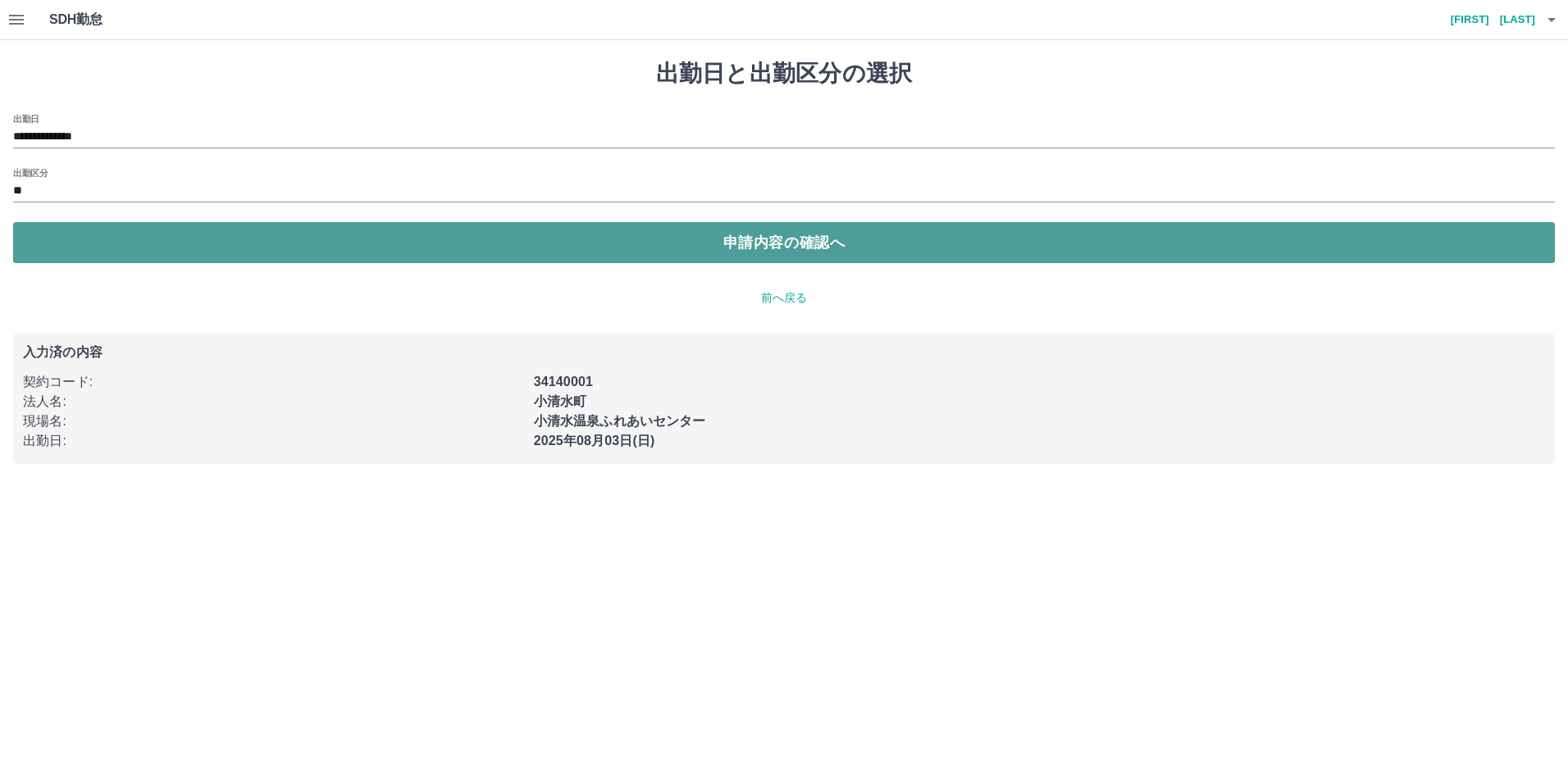 click on "申請内容の確認へ" at bounding box center (784, 243) 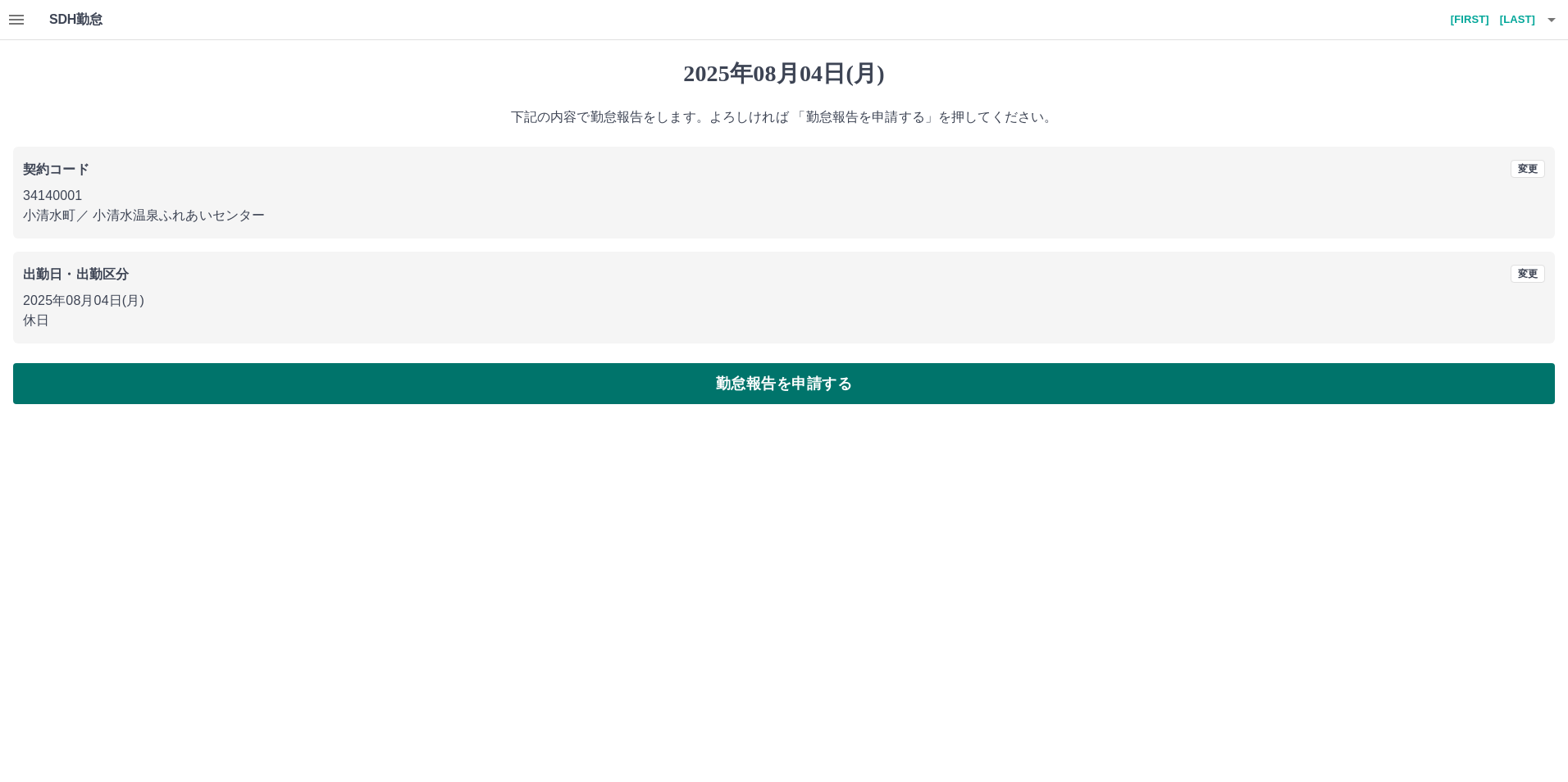 click on "勤怠報告を申請する" at bounding box center [784, 384] 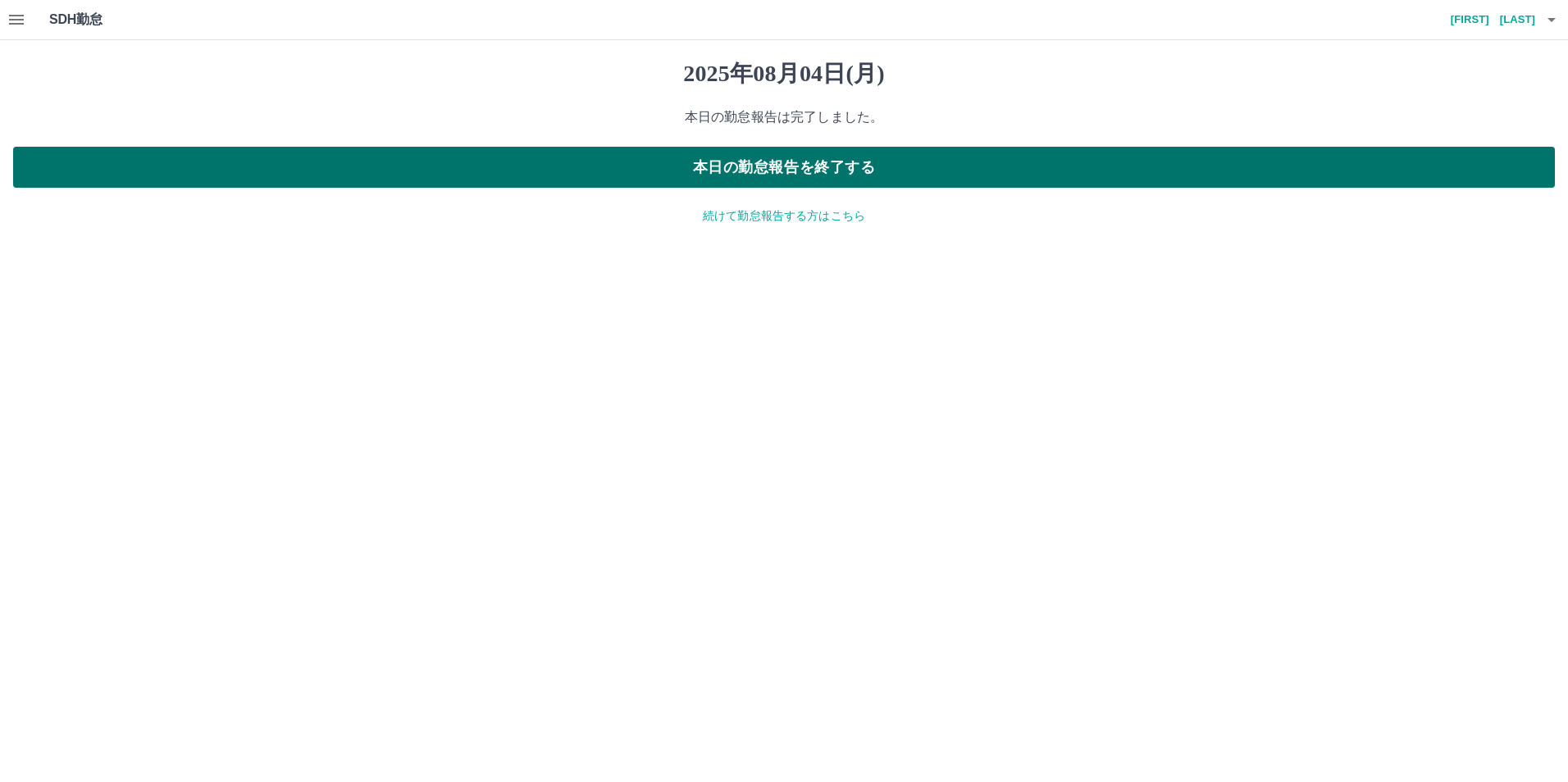 click on "本日の勤怠報告を終了する" at bounding box center [784, 167] 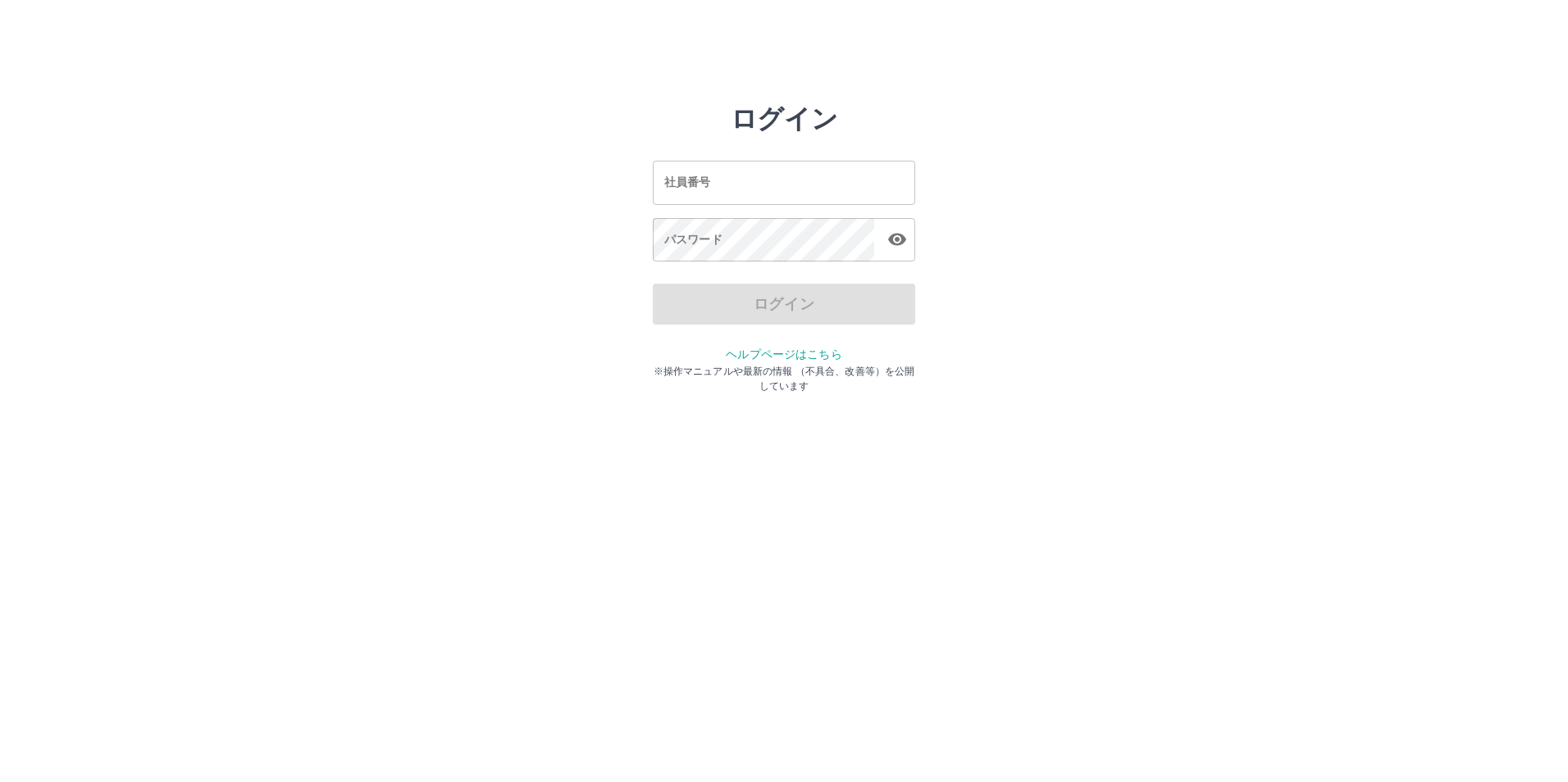 scroll, scrollTop: 0, scrollLeft: 0, axis: both 